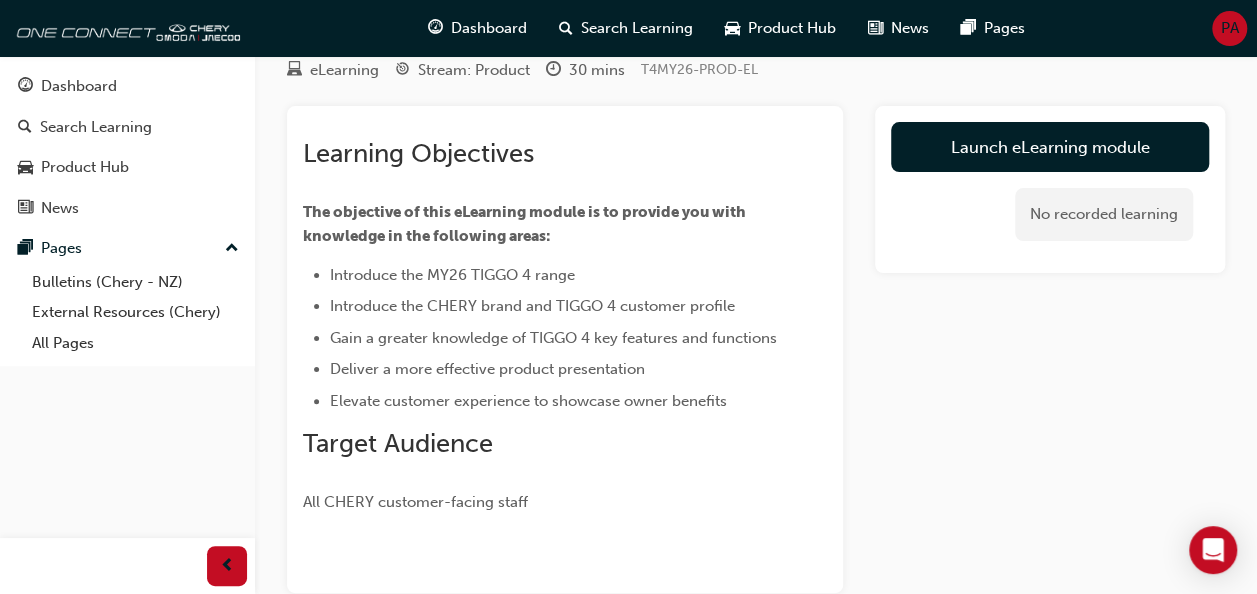 scroll, scrollTop: 100, scrollLeft: 0, axis: vertical 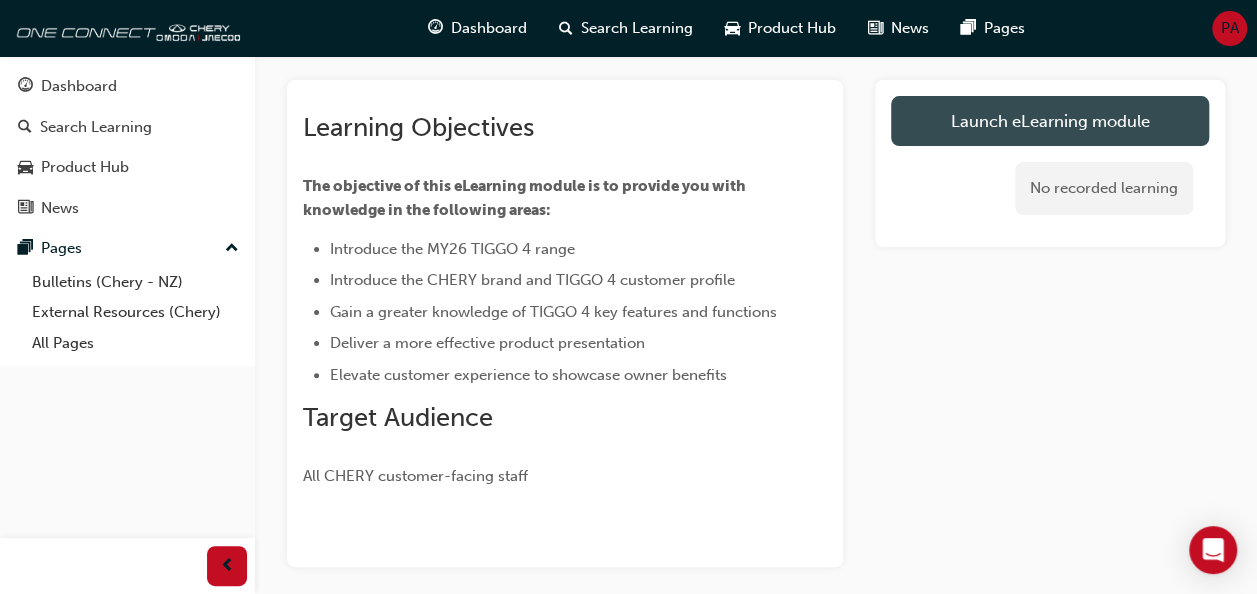 click on "Launch eLearning module" at bounding box center [1050, 121] 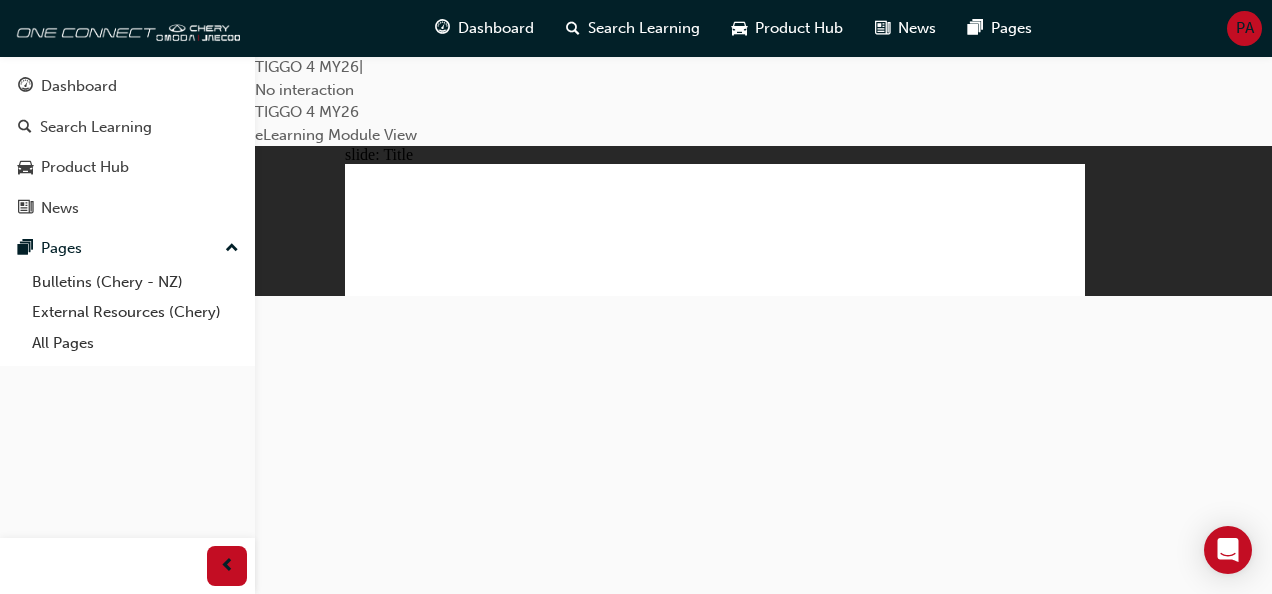 scroll, scrollTop: 0, scrollLeft: 0, axis: both 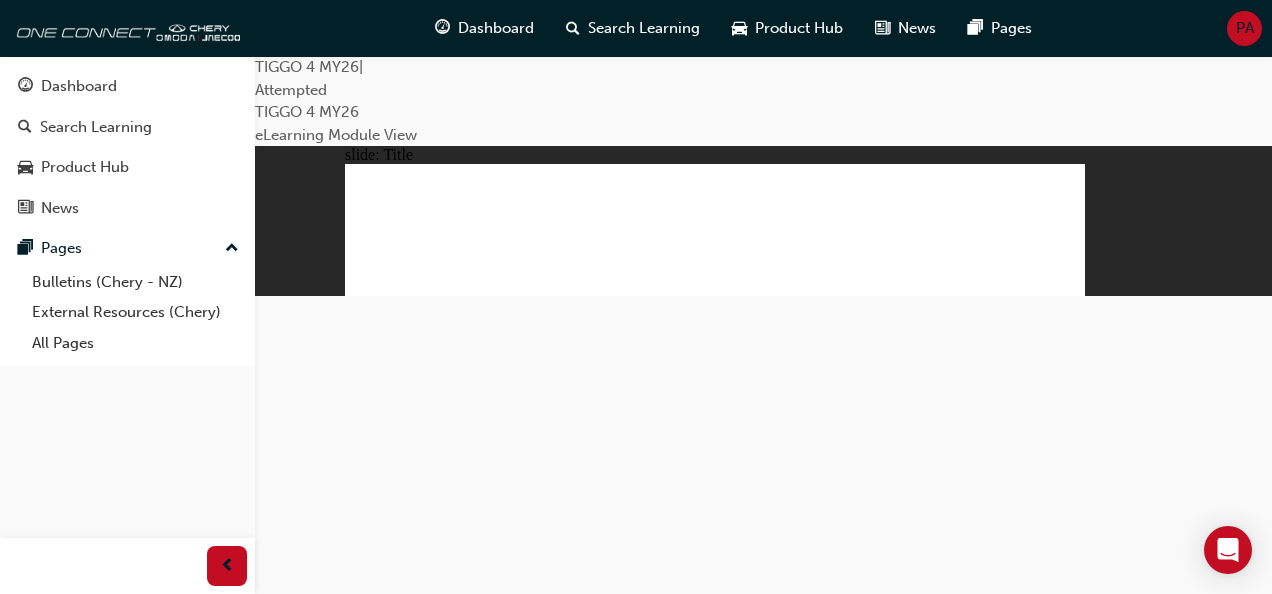 click 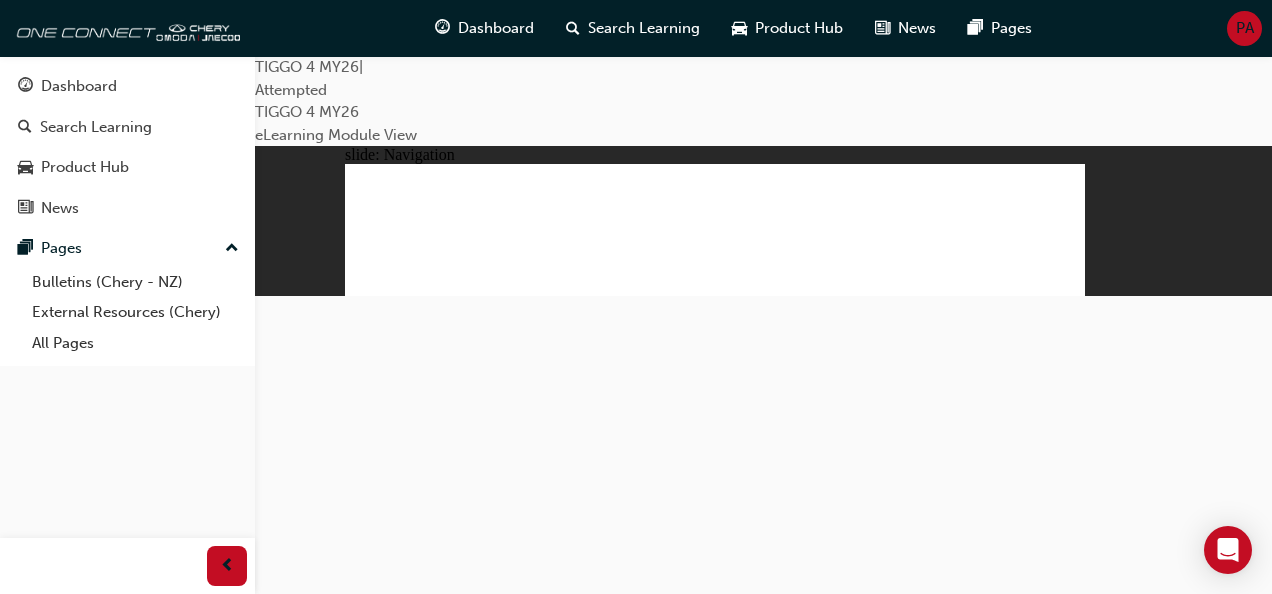 click 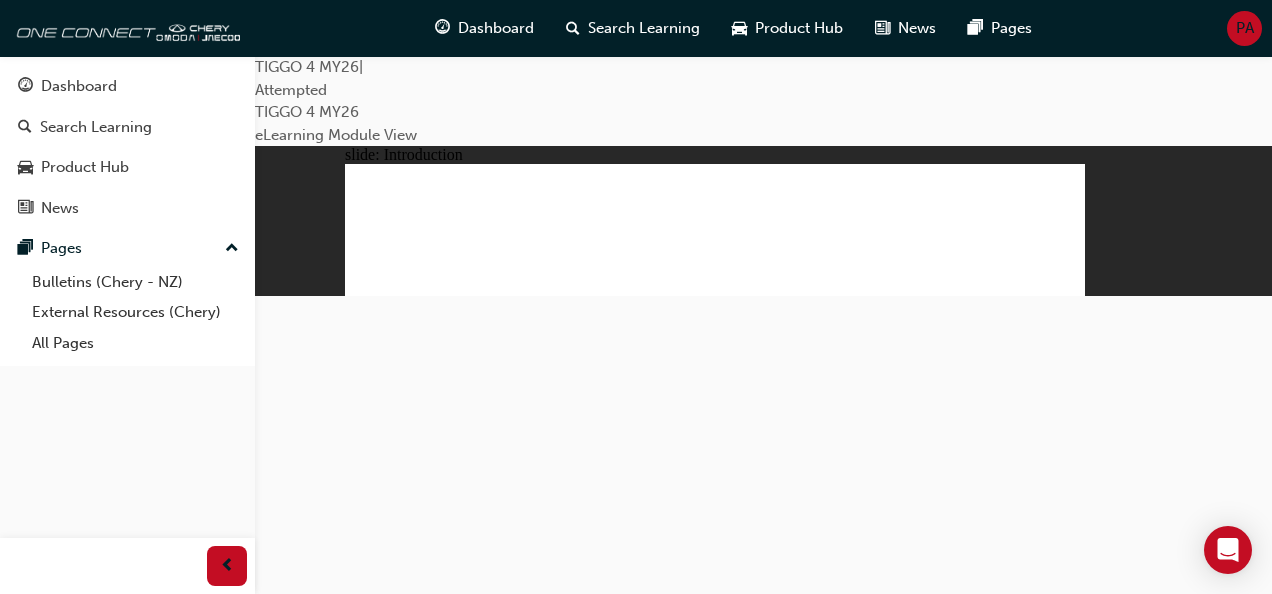 click 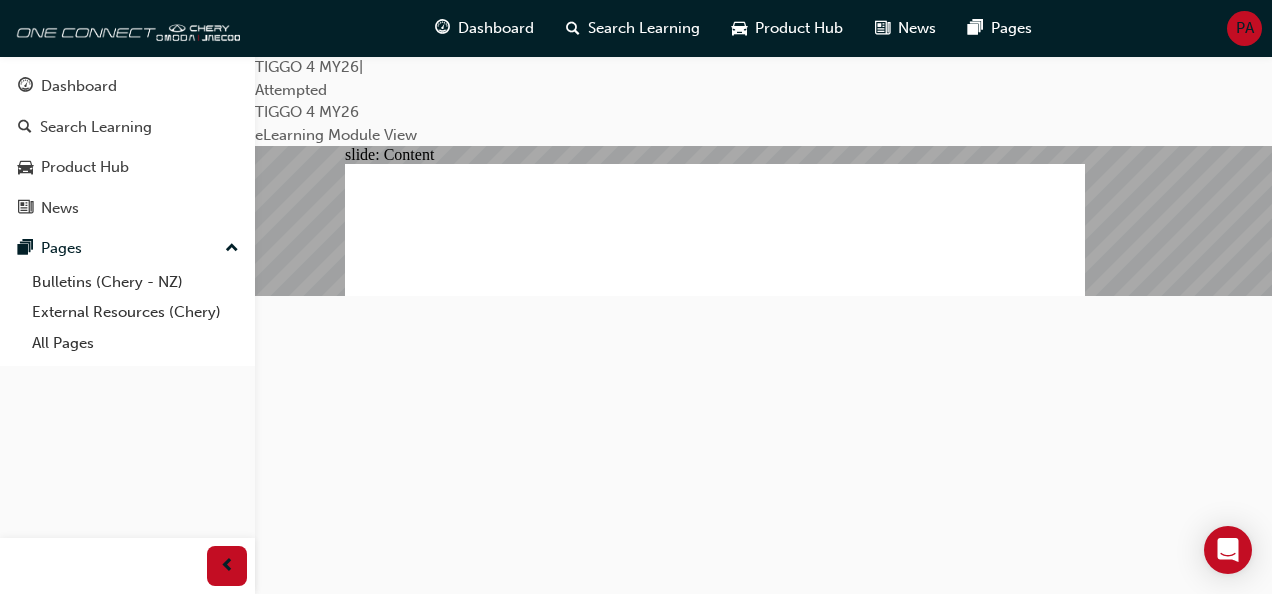 click 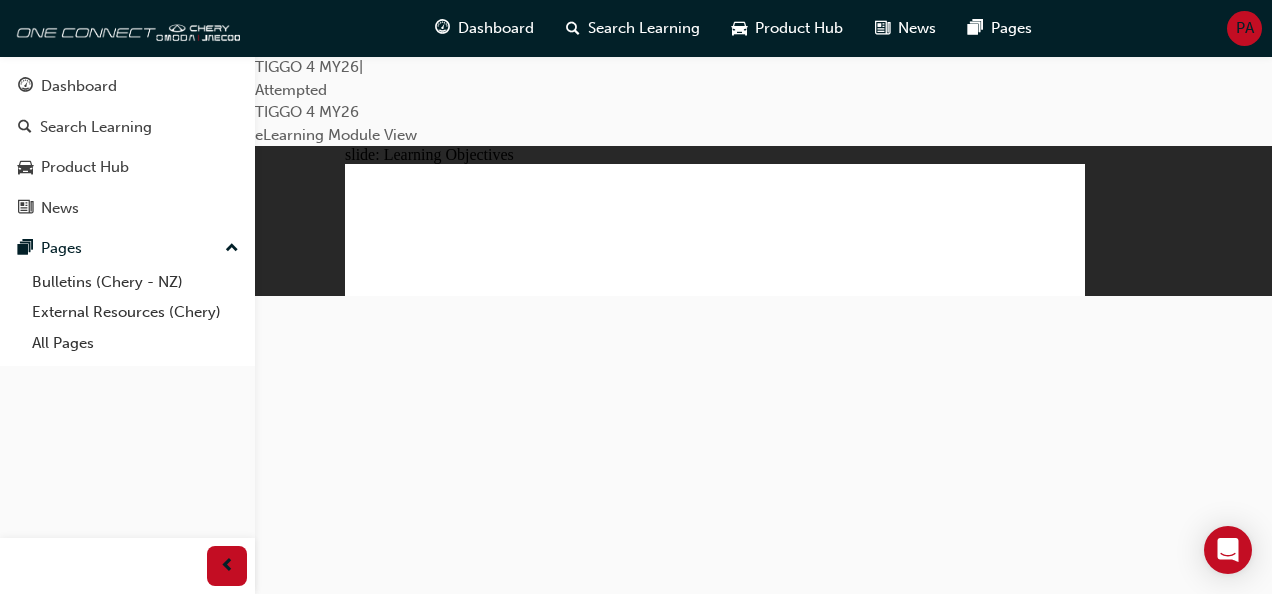 click 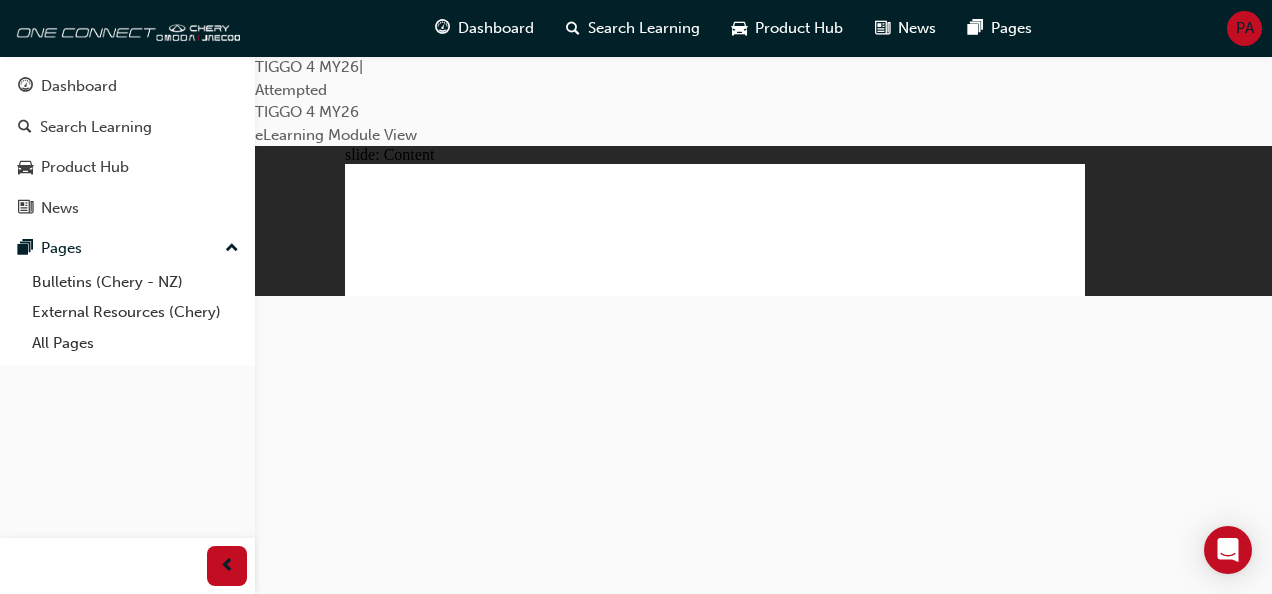 click 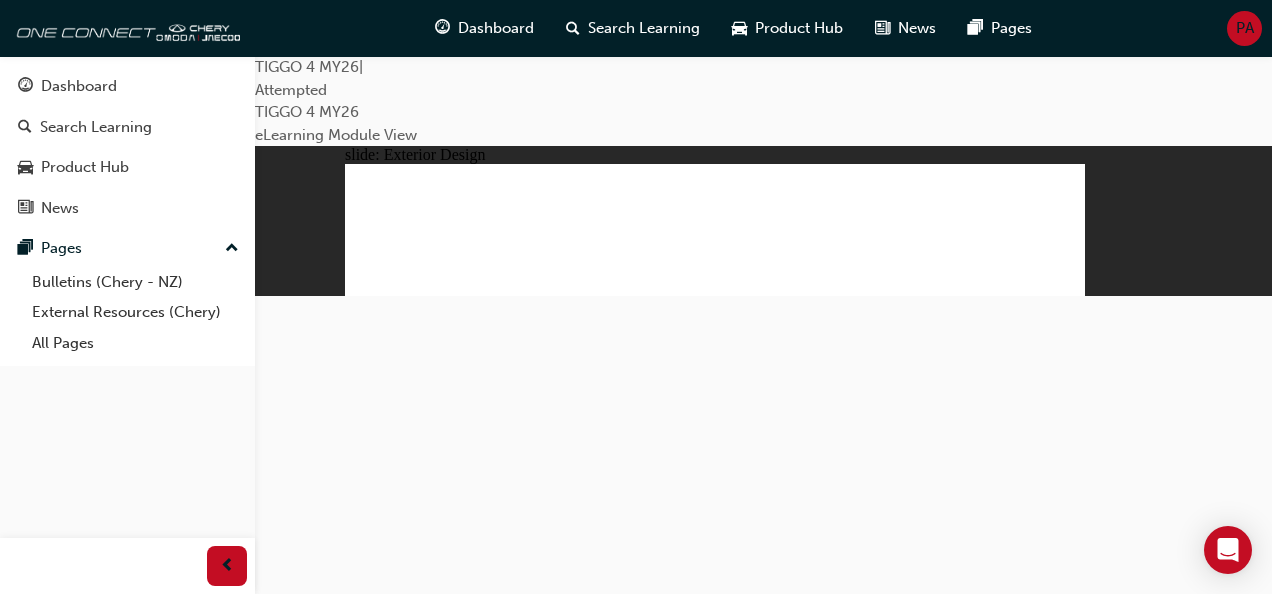 click 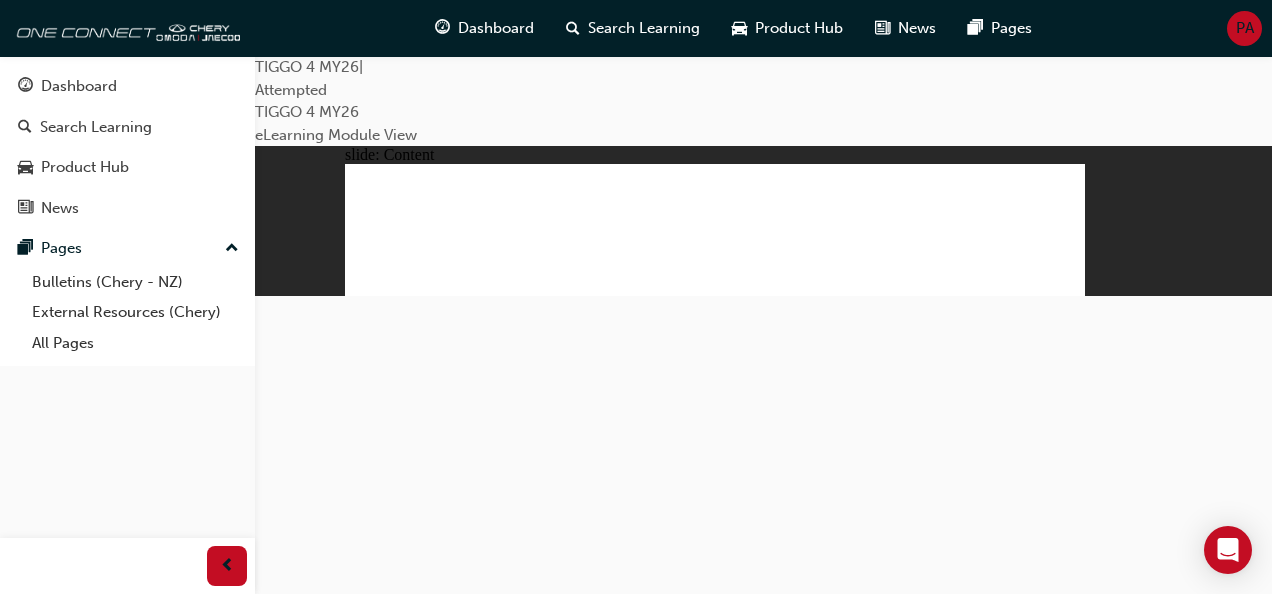 click 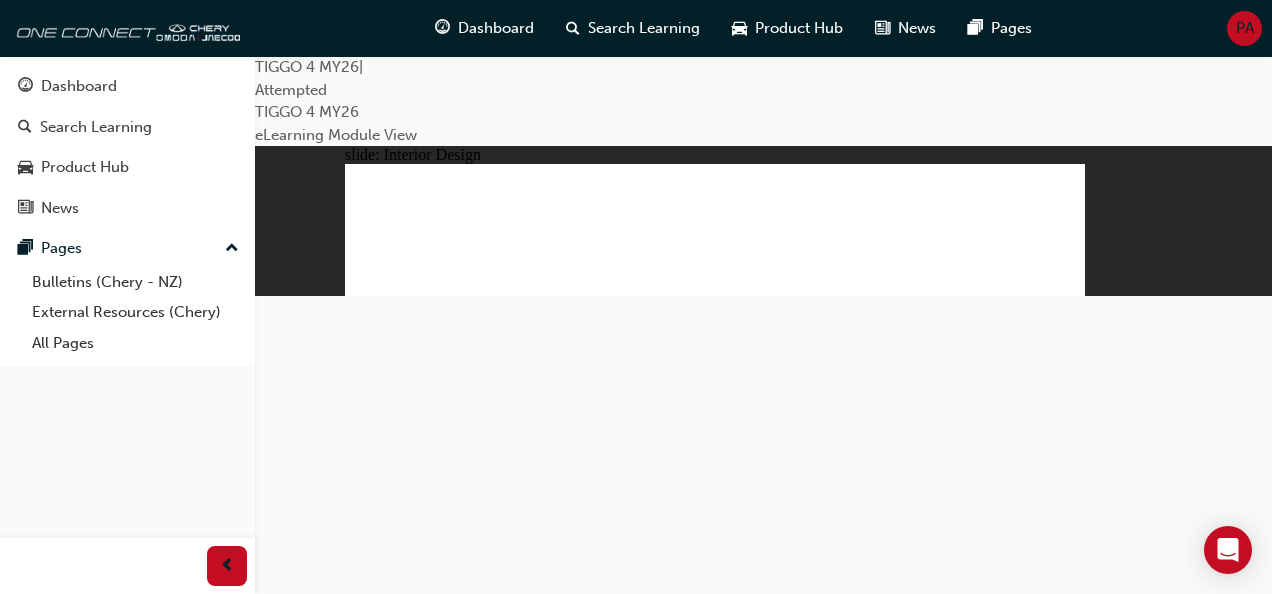 click 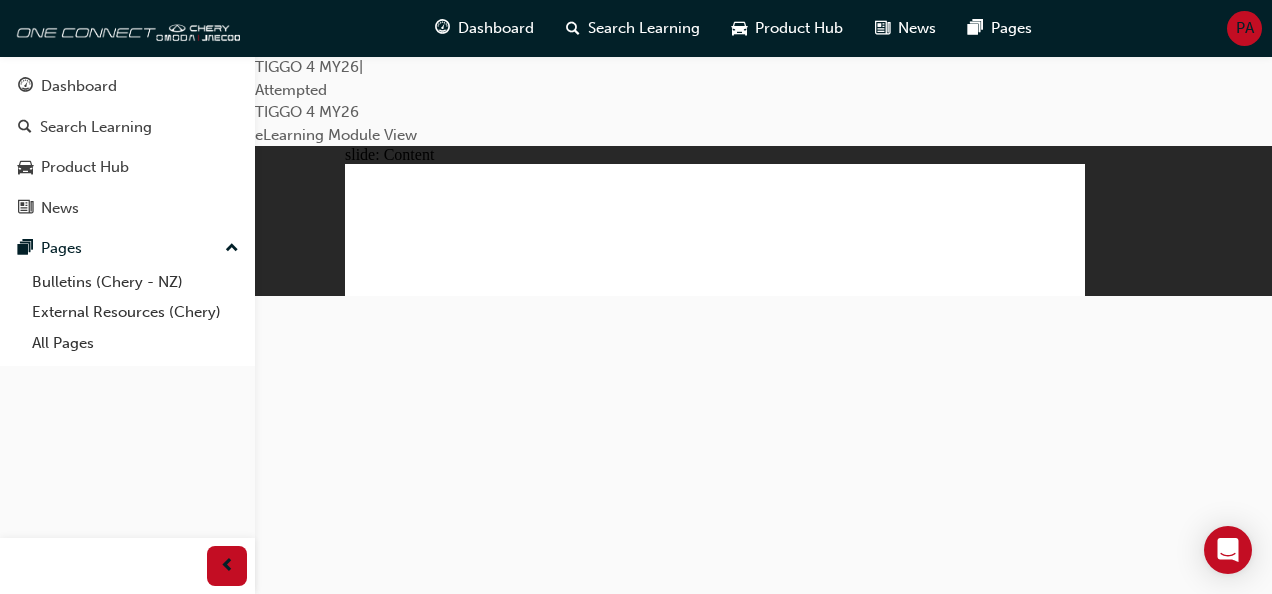click 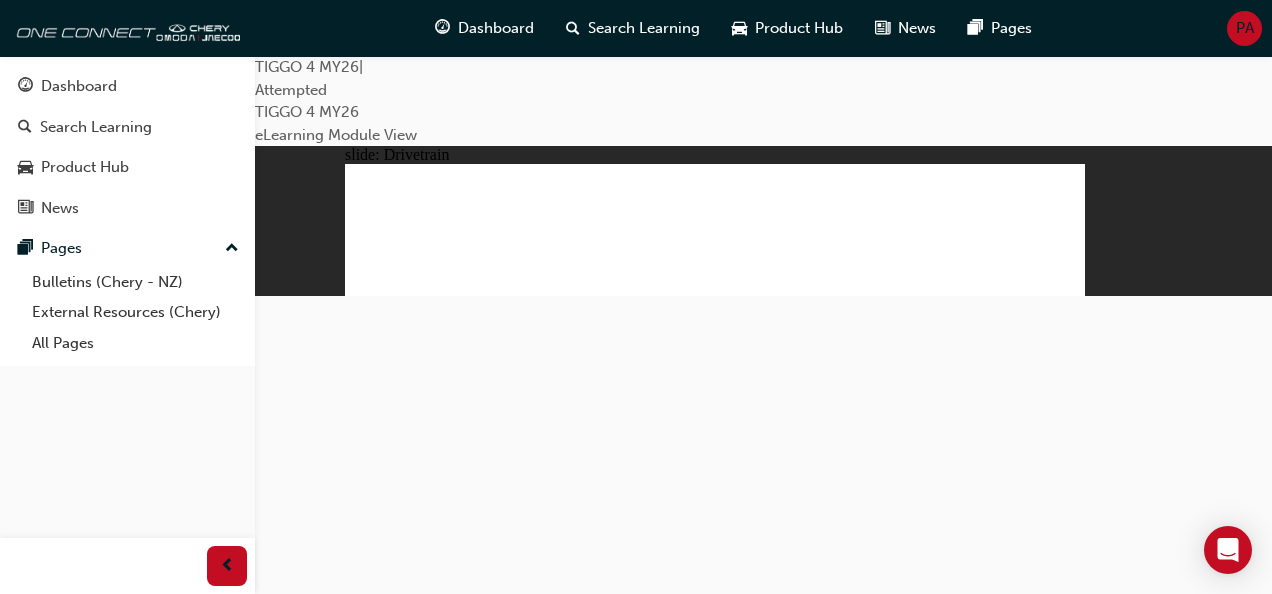 click 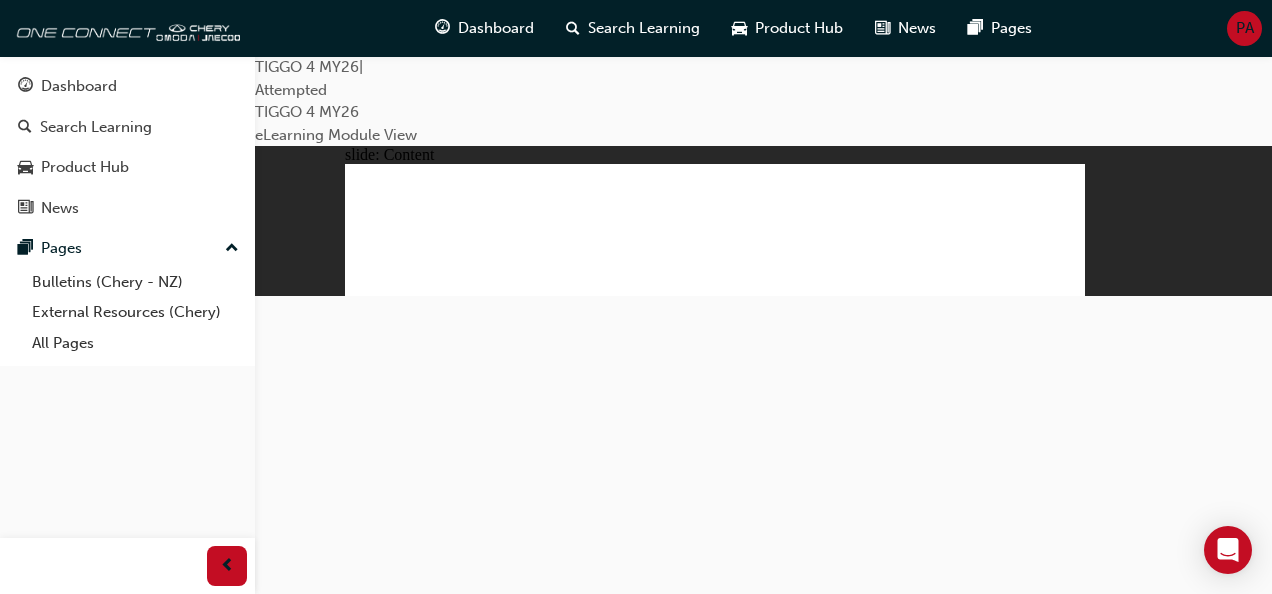 click 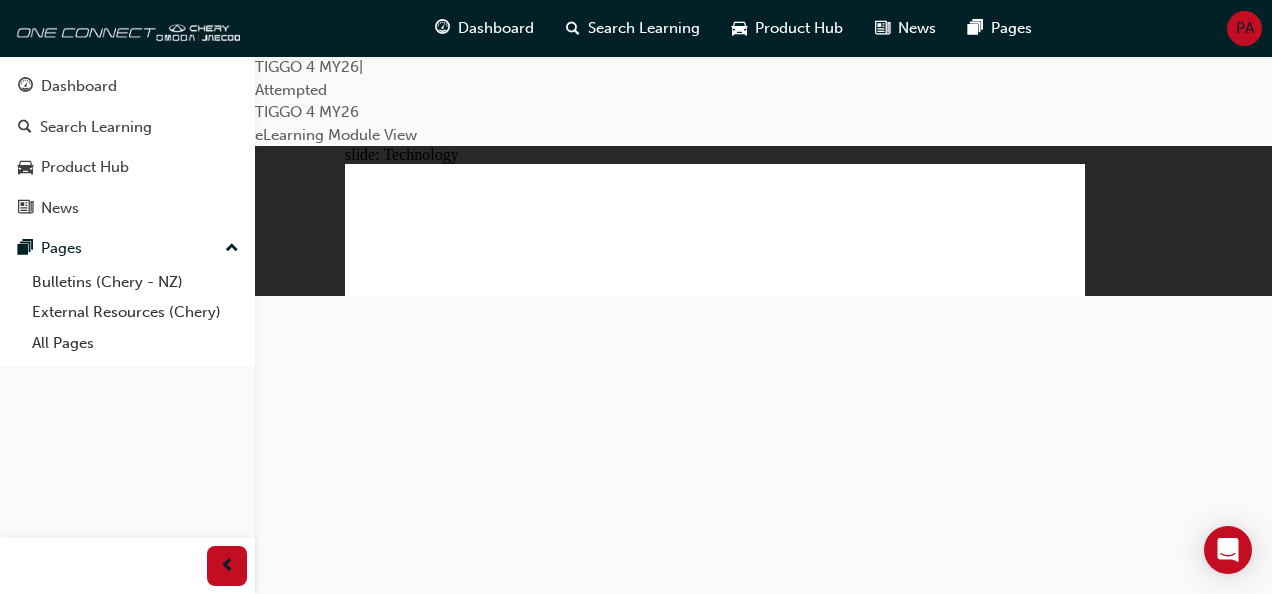 click 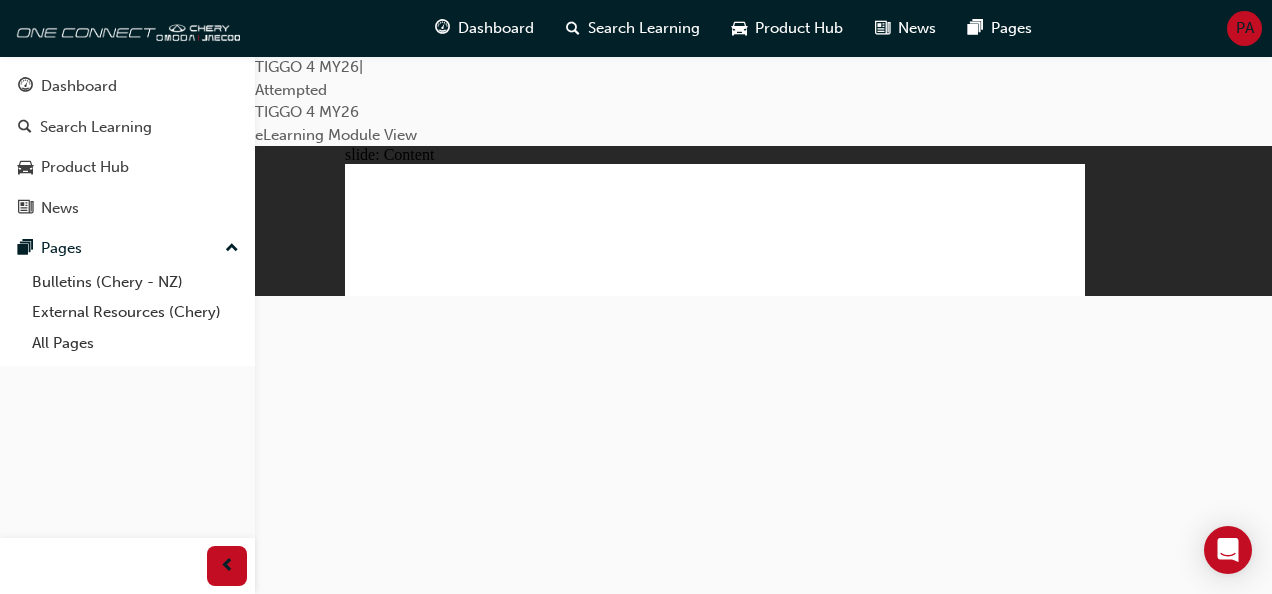 click 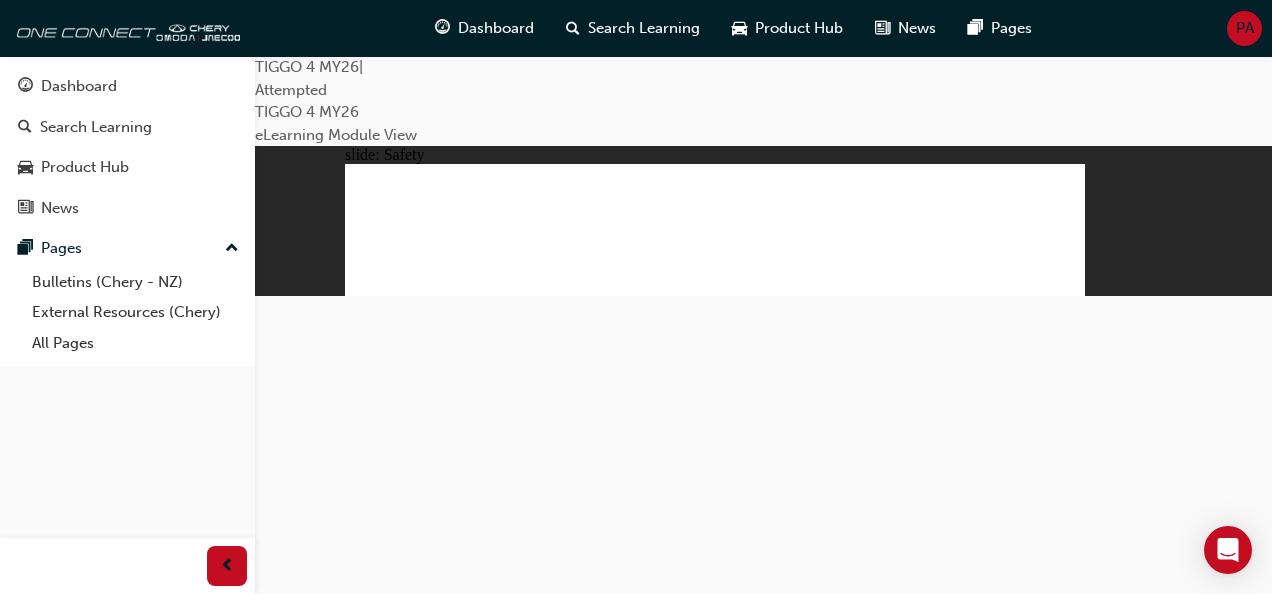 click 